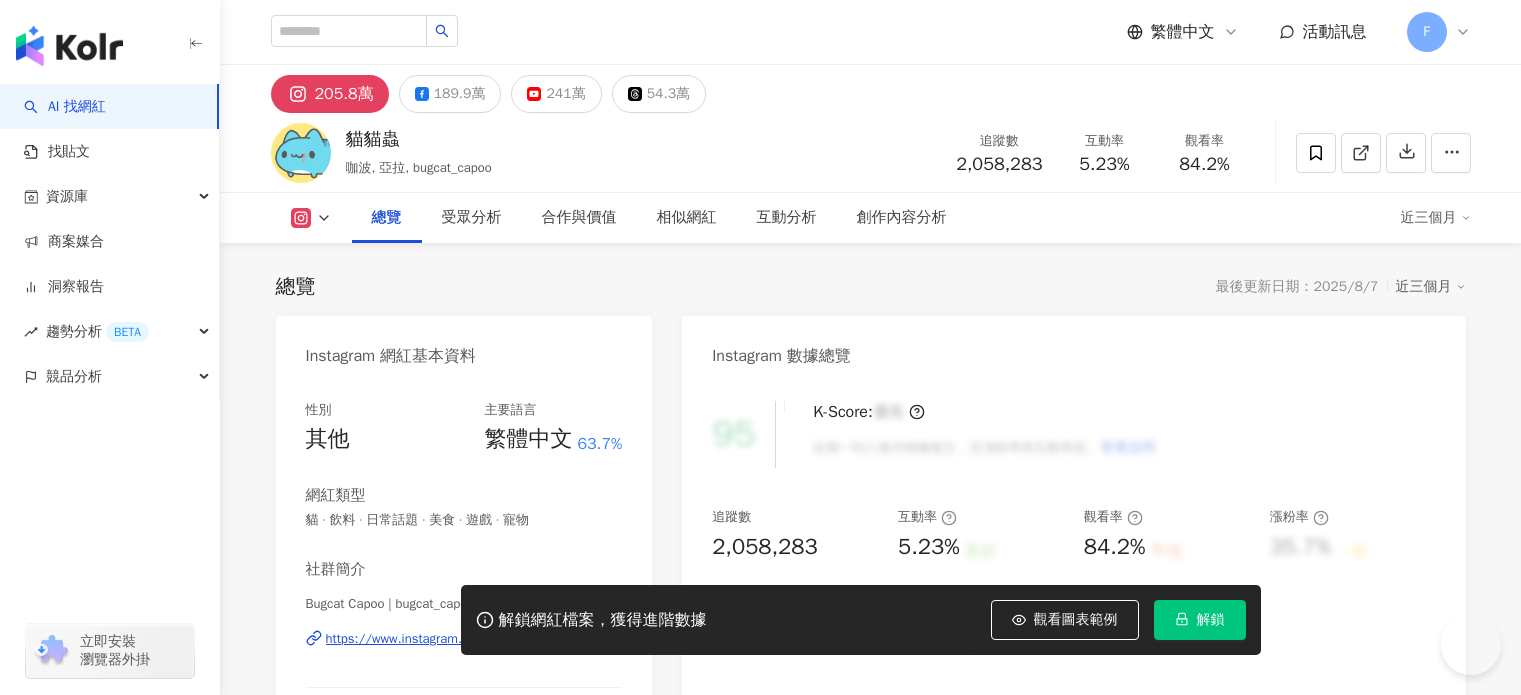 scroll, scrollTop: 400, scrollLeft: 0, axis: vertical 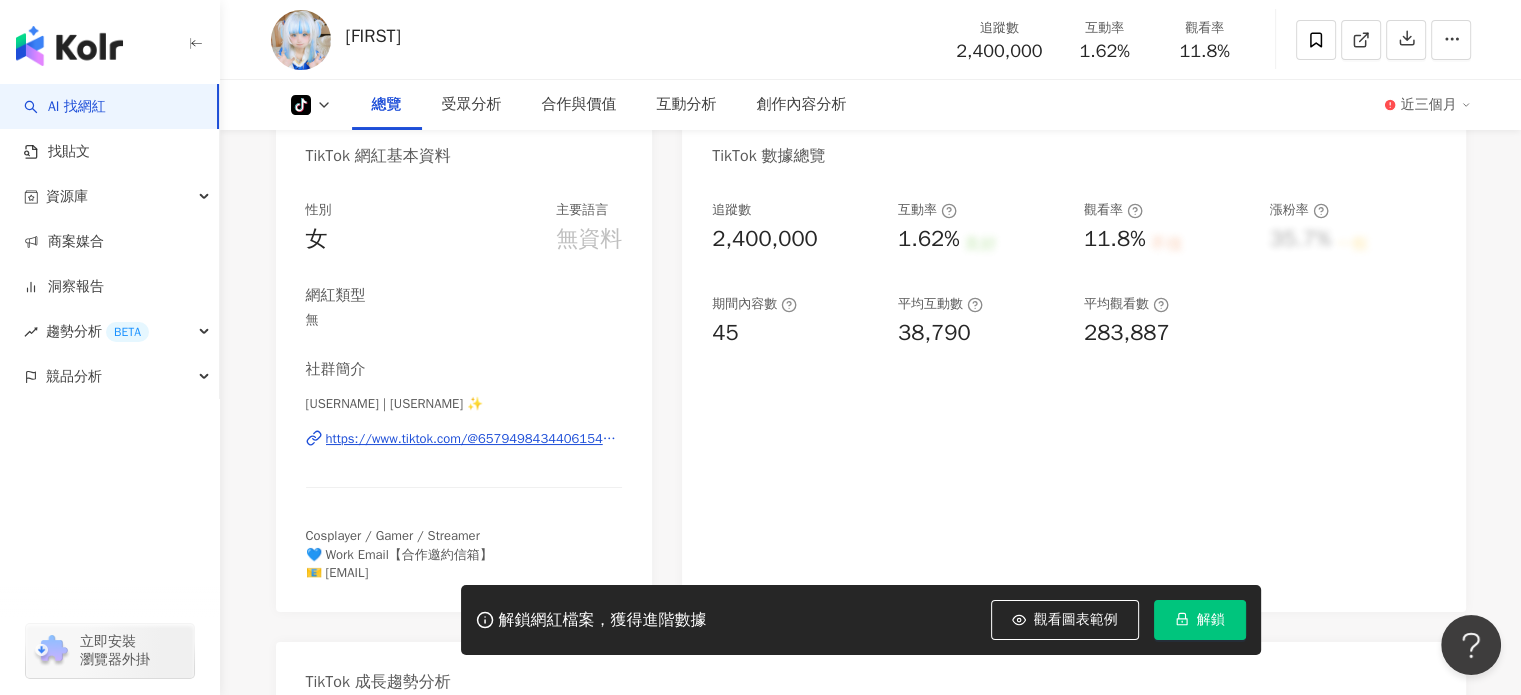 click on "https://www.tiktok.com/@6579498434406154241" at bounding box center (474, 439) 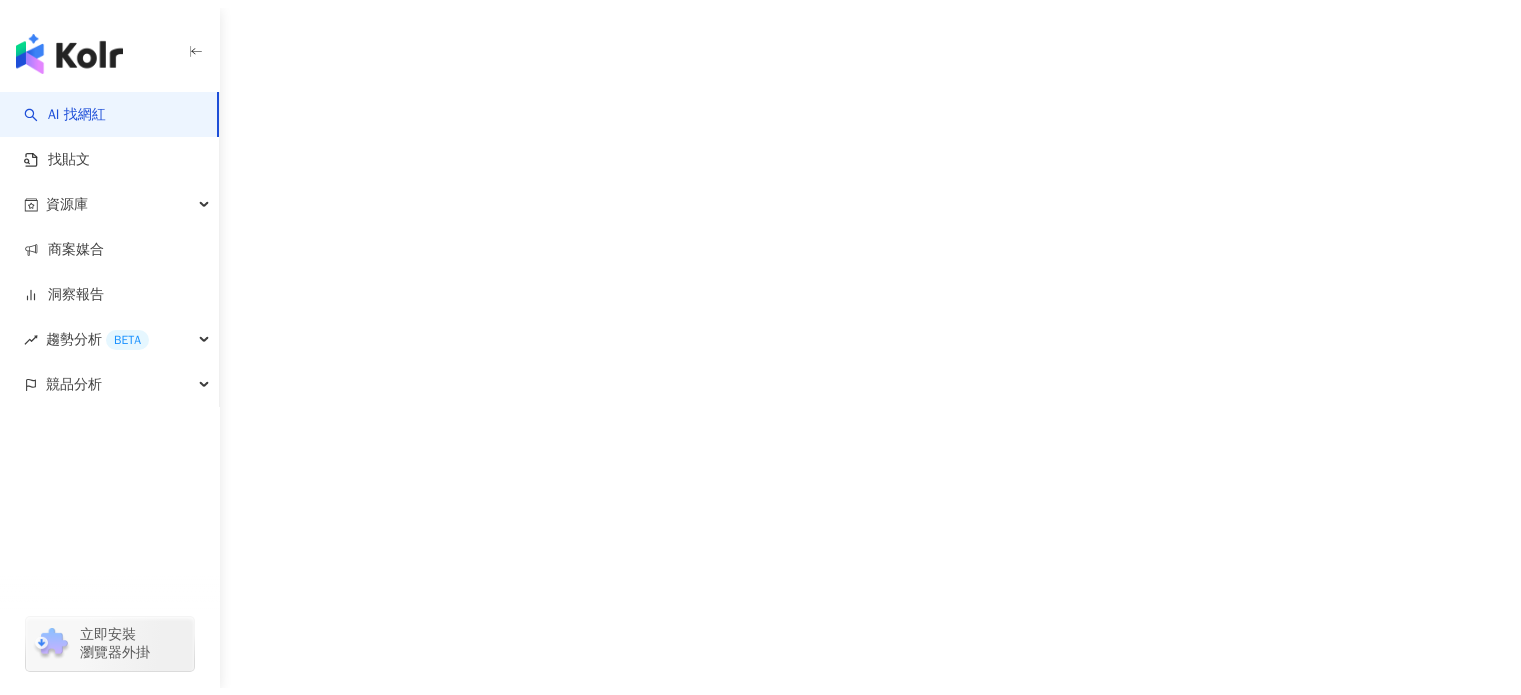 scroll, scrollTop: 0, scrollLeft: 0, axis: both 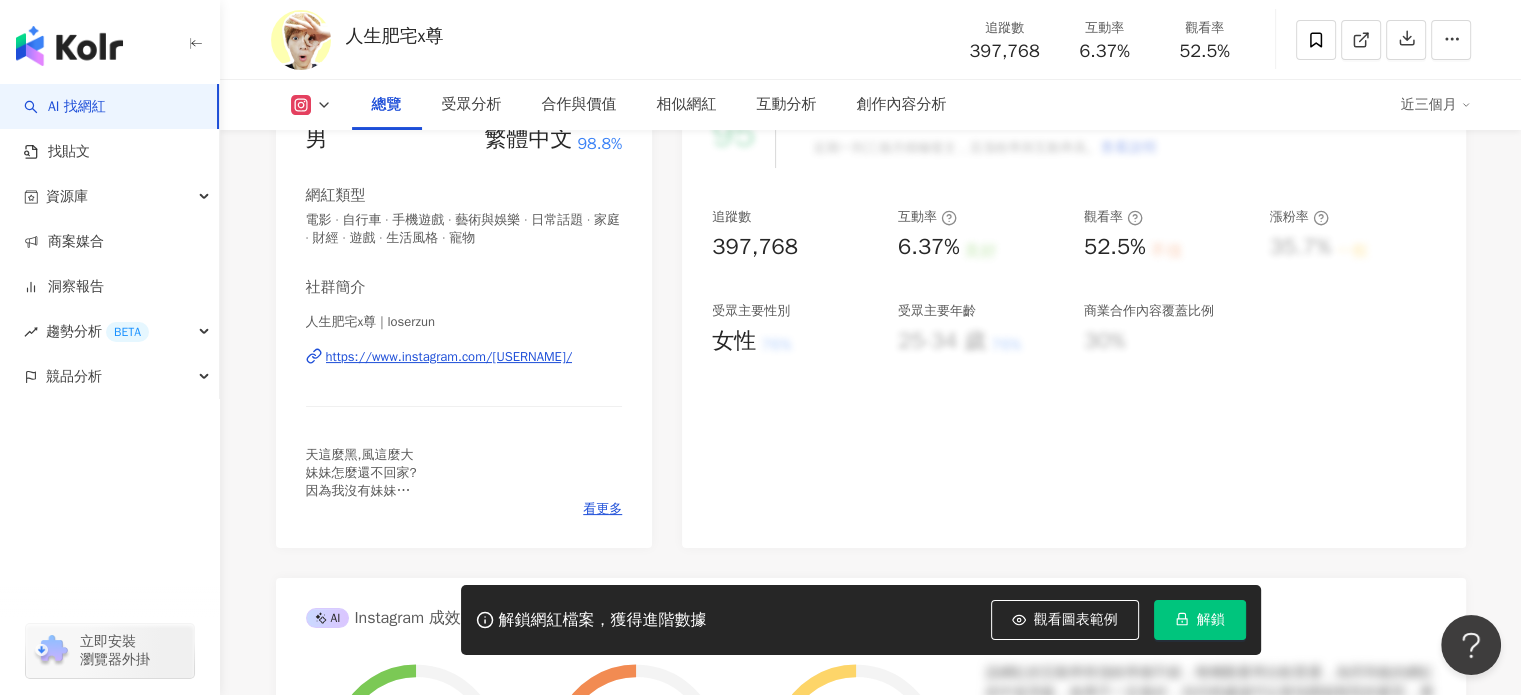 click on "https://www.instagram.com/loserzun/" at bounding box center [449, 357] 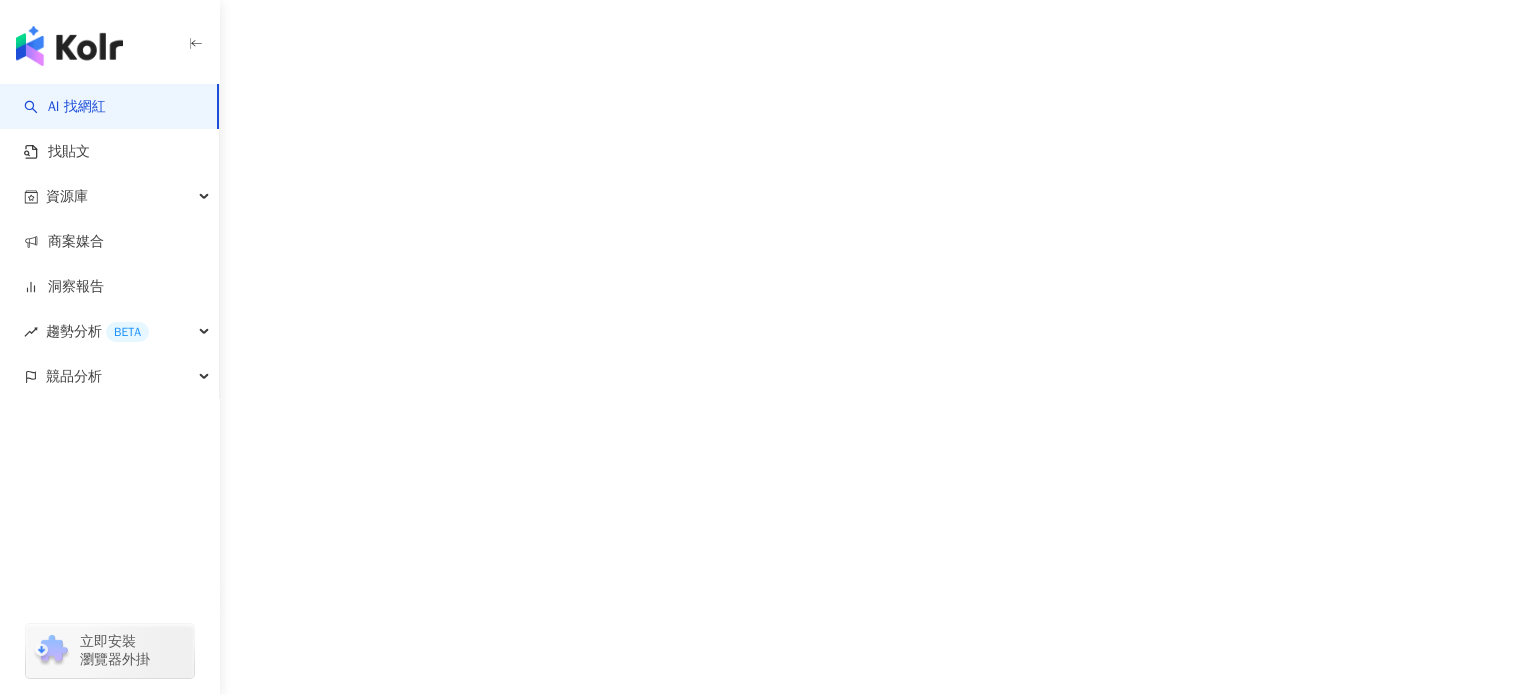 scroll, scrollTop: 0, scrollLeft: 0, axis: both 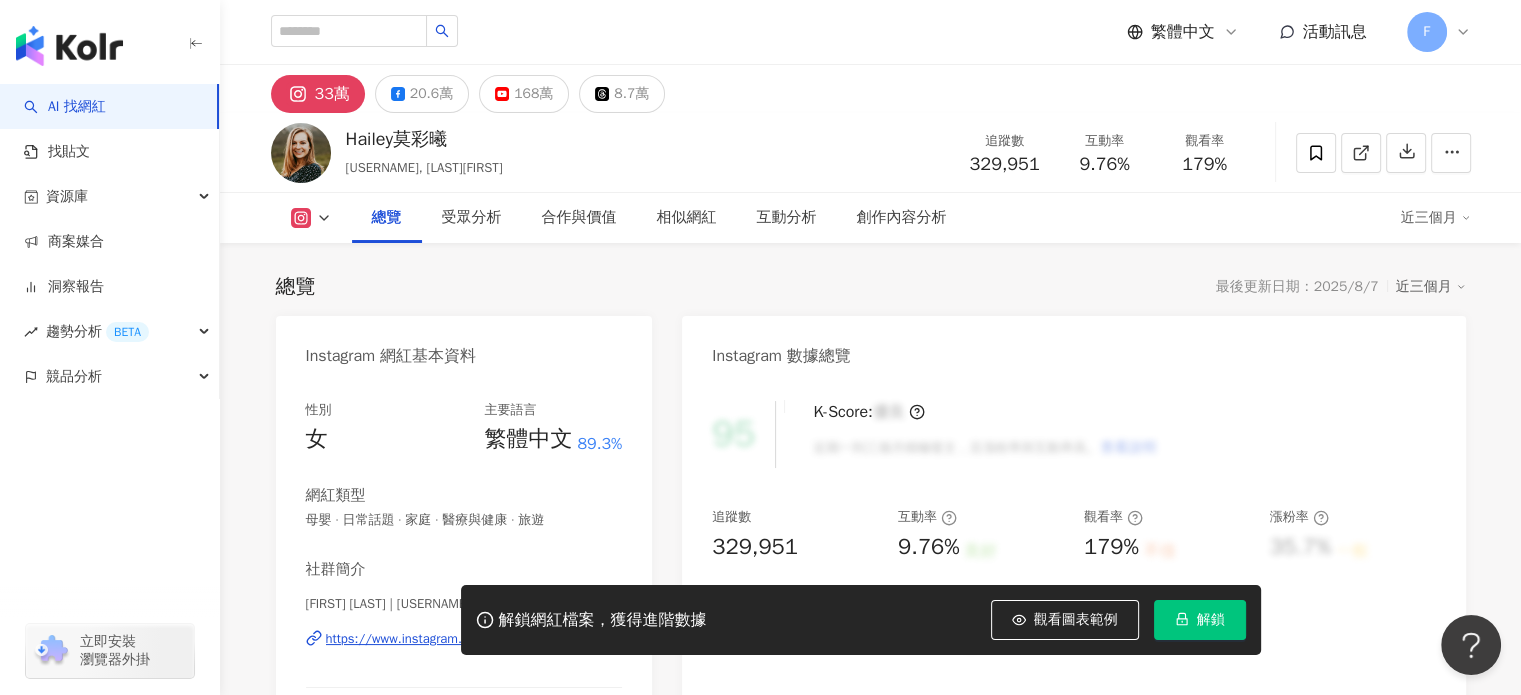 click on "https://www.instagram.com/hailey_jane/" at bounding box center [449, 639] 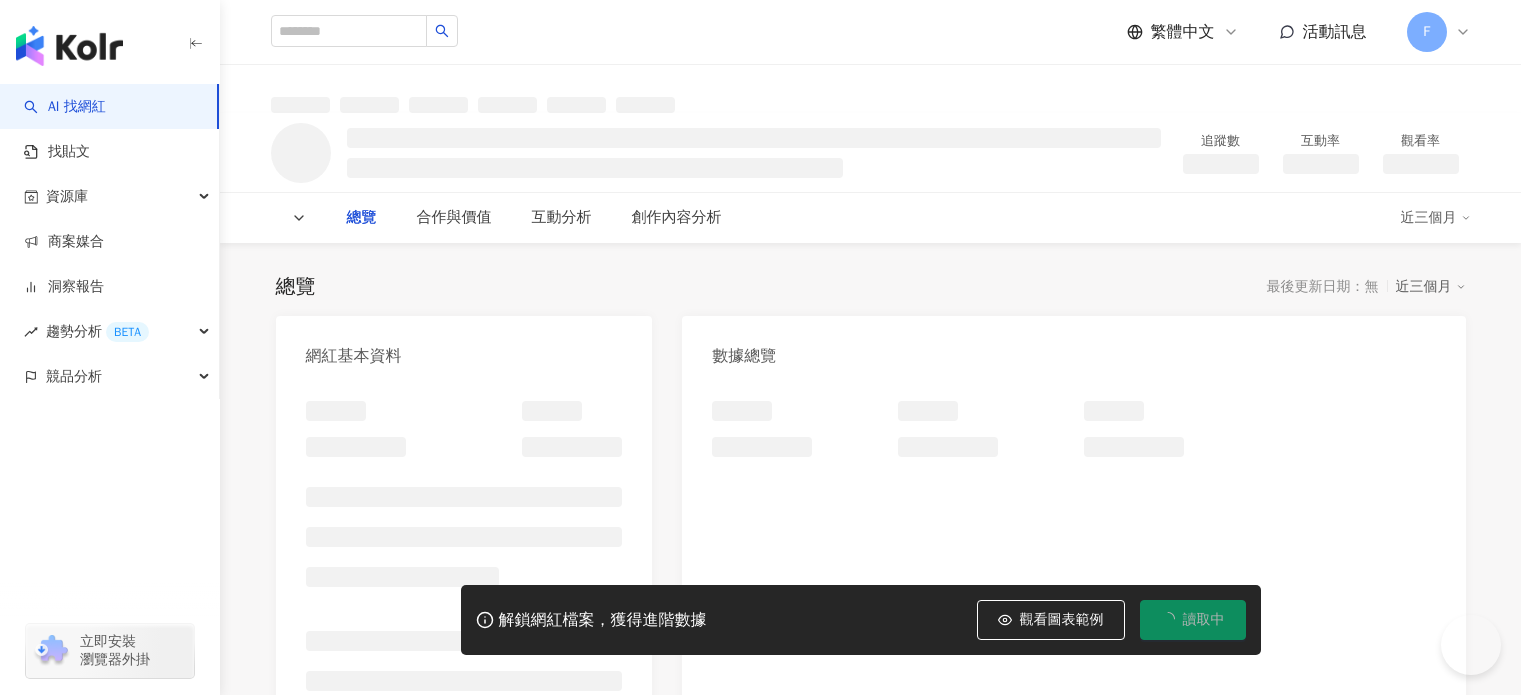 scroll, scrollTop: 0, scrollLeft: 0, axis: both 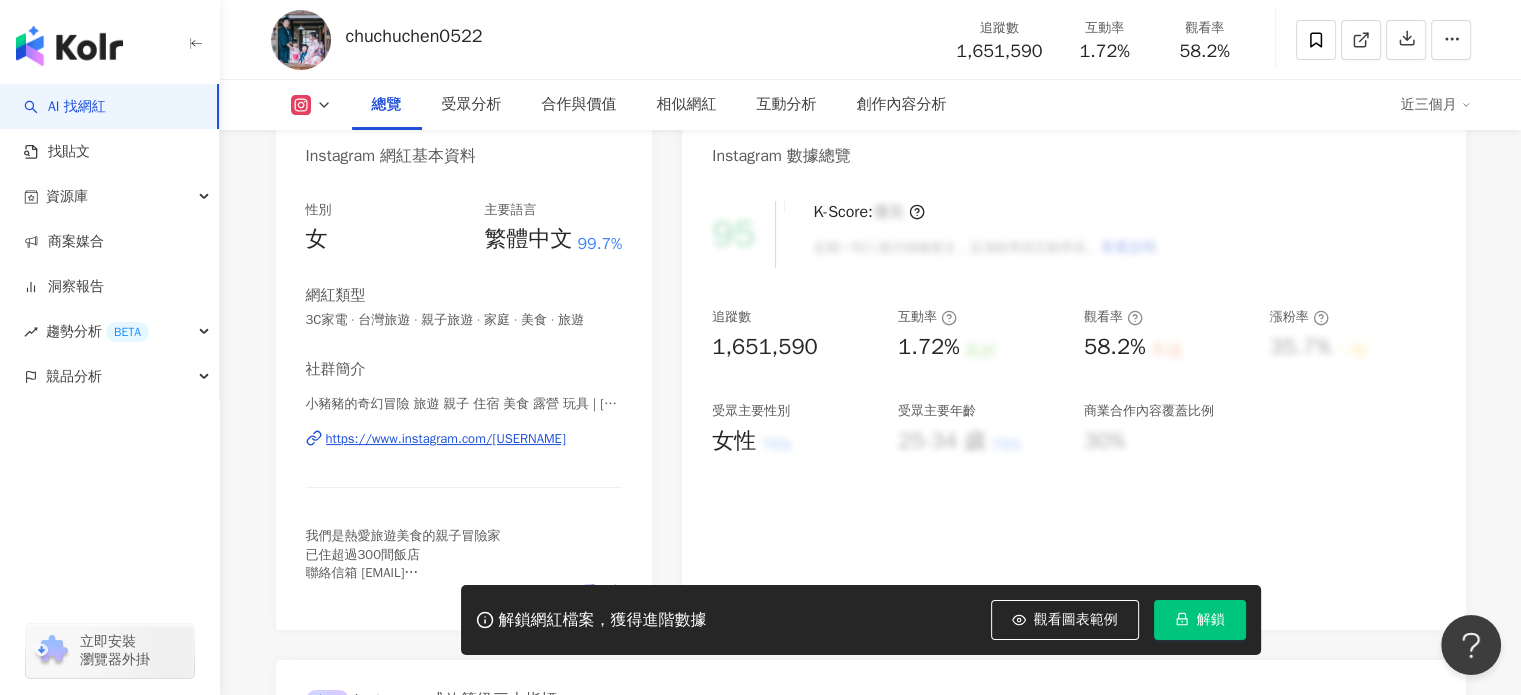 click on "https://www.instagram.com/chuchuchen0522/" at bounding box center [446, 439] 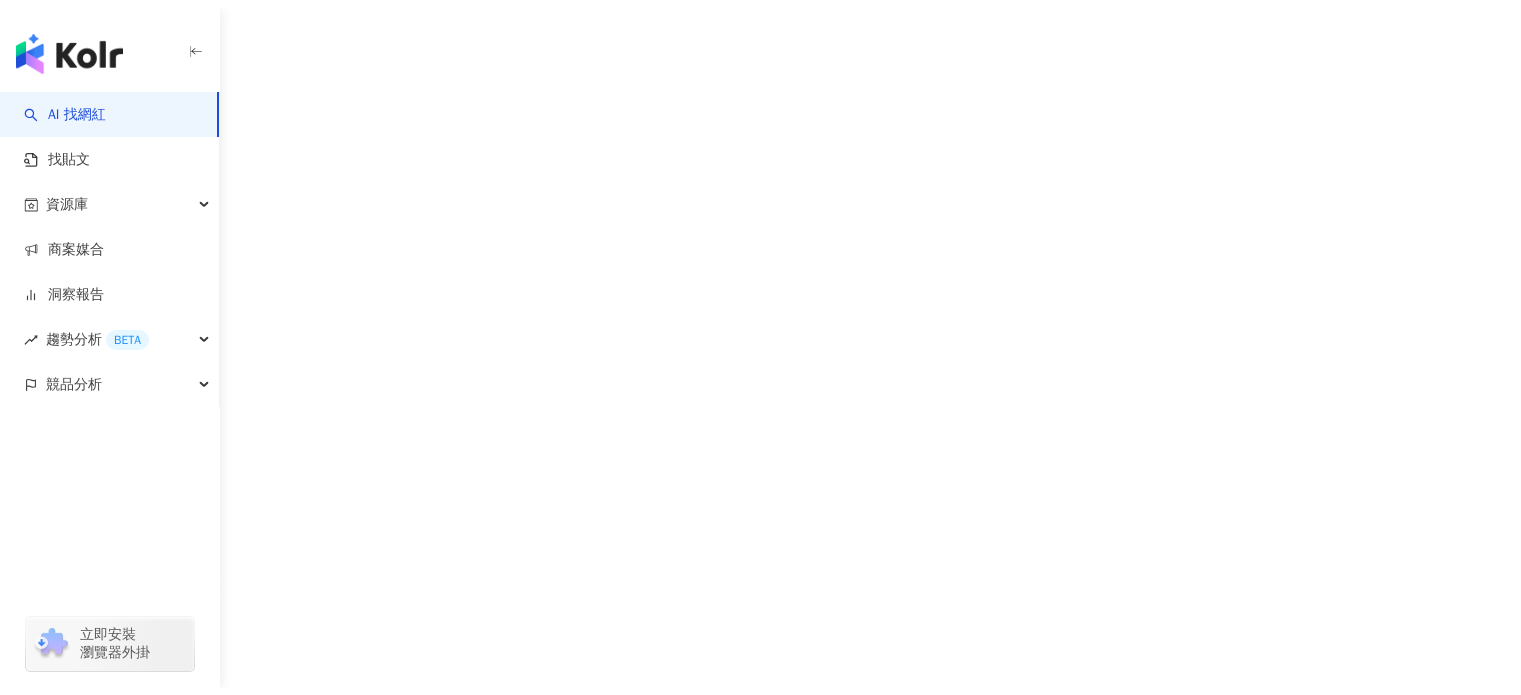 scroll, scrollTop: 0, scrollLeft: 0, axis: both 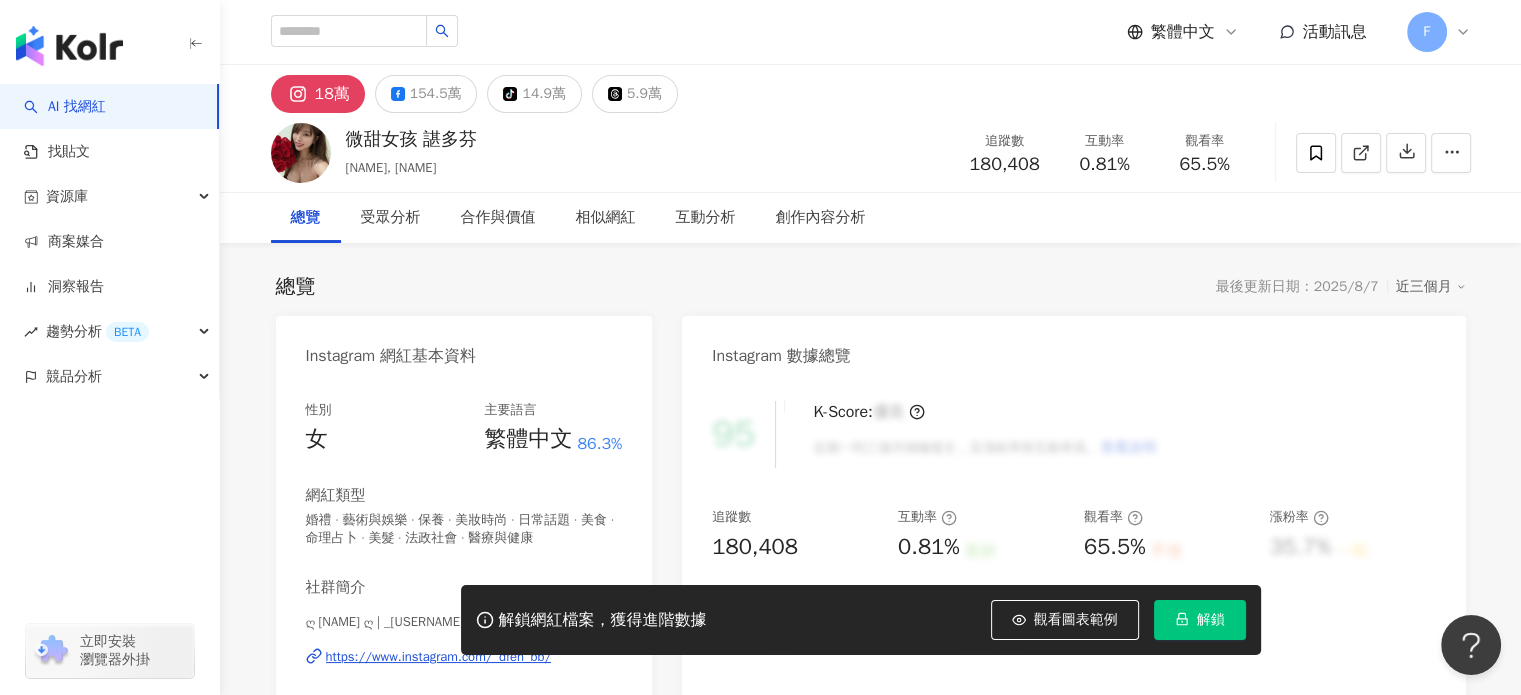drag, startPoint x: 429, startPoint y: 144, endPoint x: 732, endPoint y: 20, distance: 327.3912 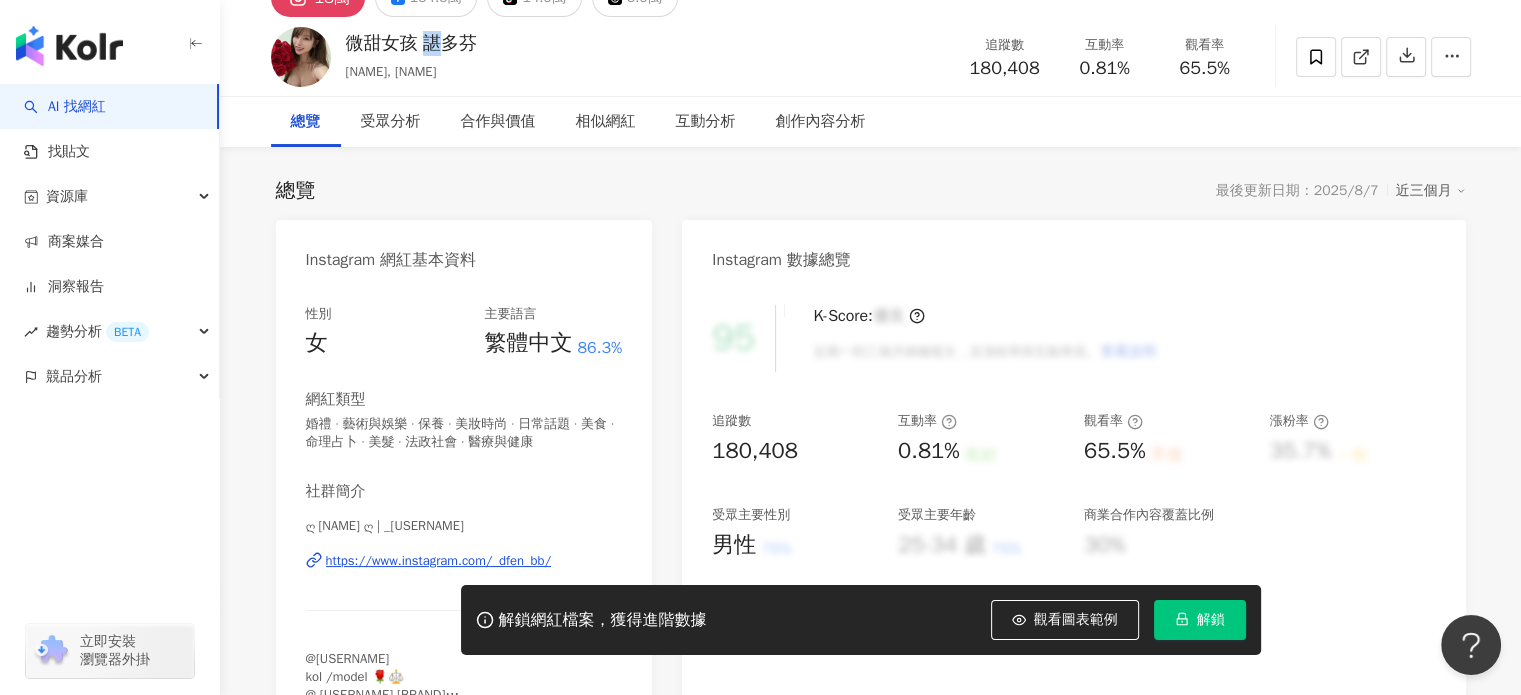 scroll, scrollTop: 200, scrollLeft: 0, axis: vertical 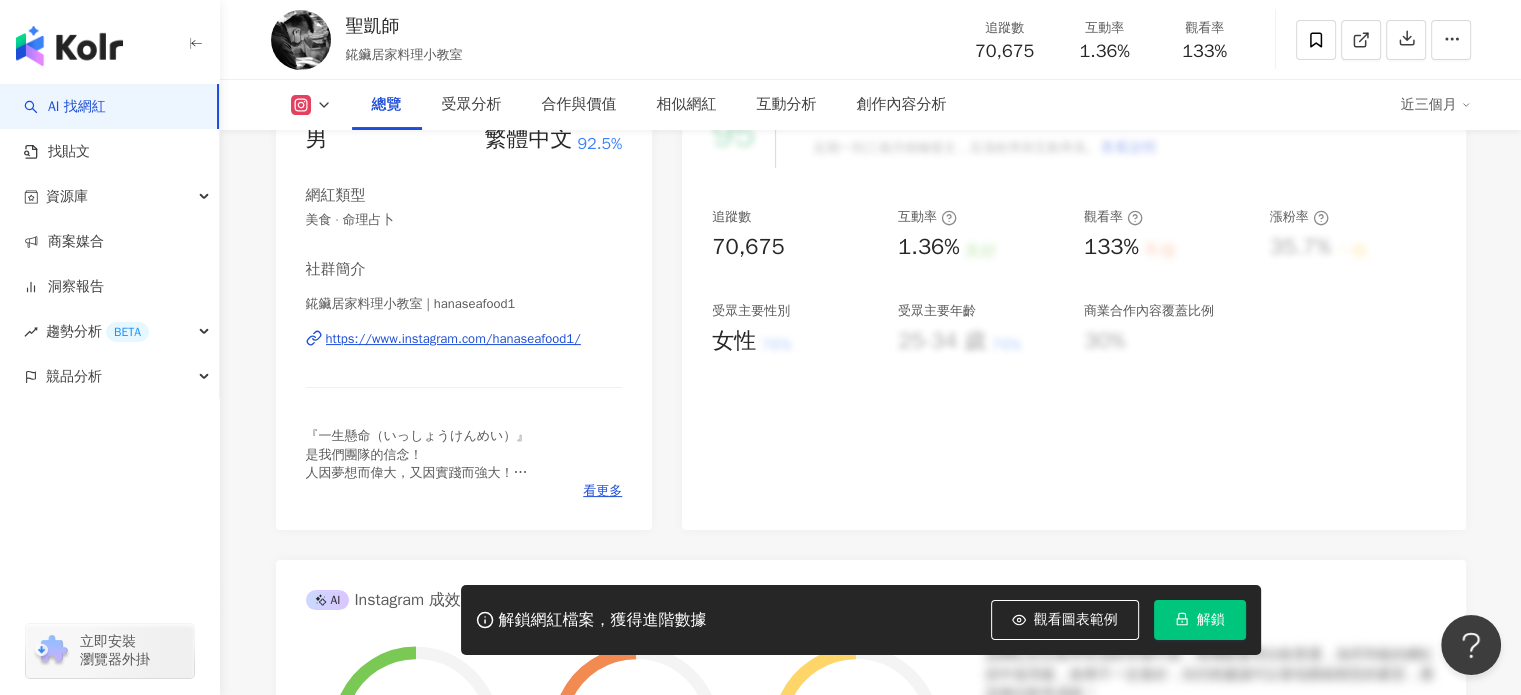click on "https://www.instagram.com/hanaseafood1/" at bounding box center [453, 339] 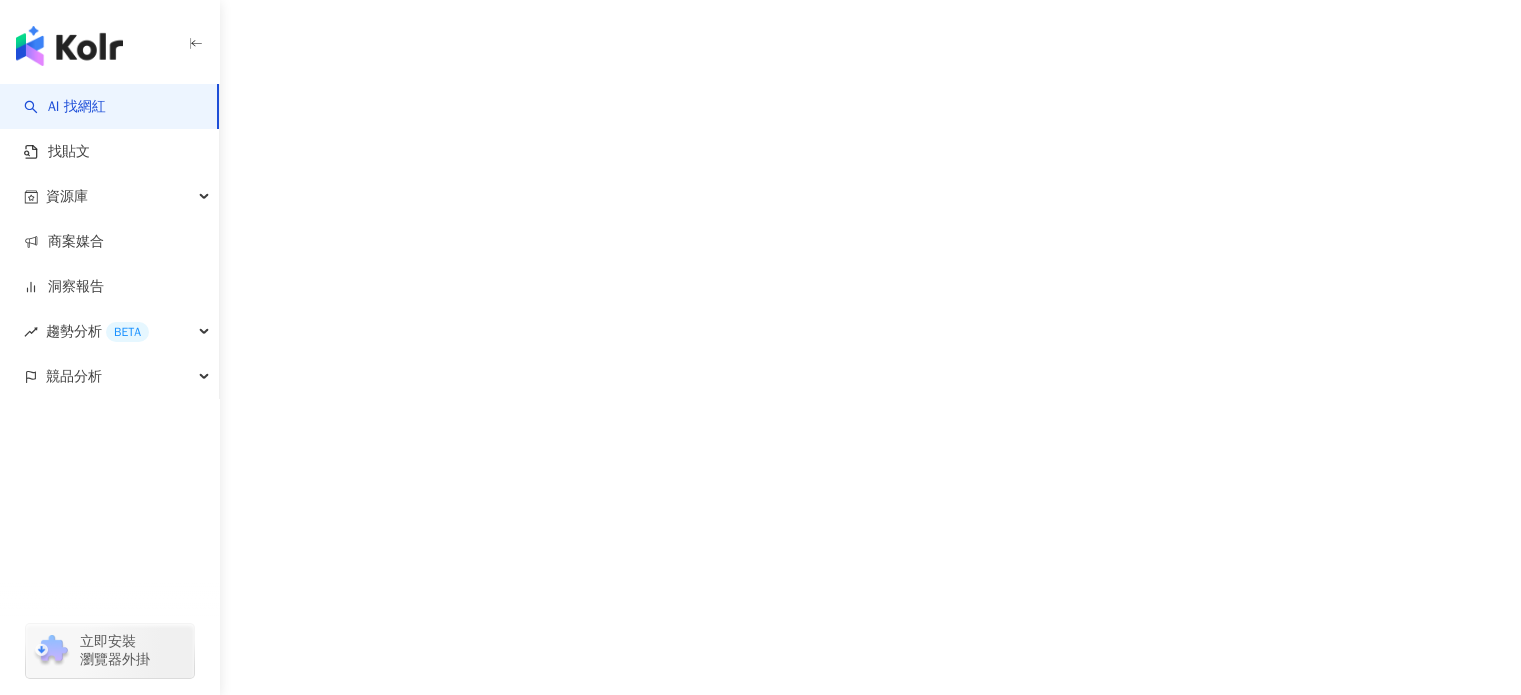scroll, scrollTop: 0, scrollLeft: 0, axis: both 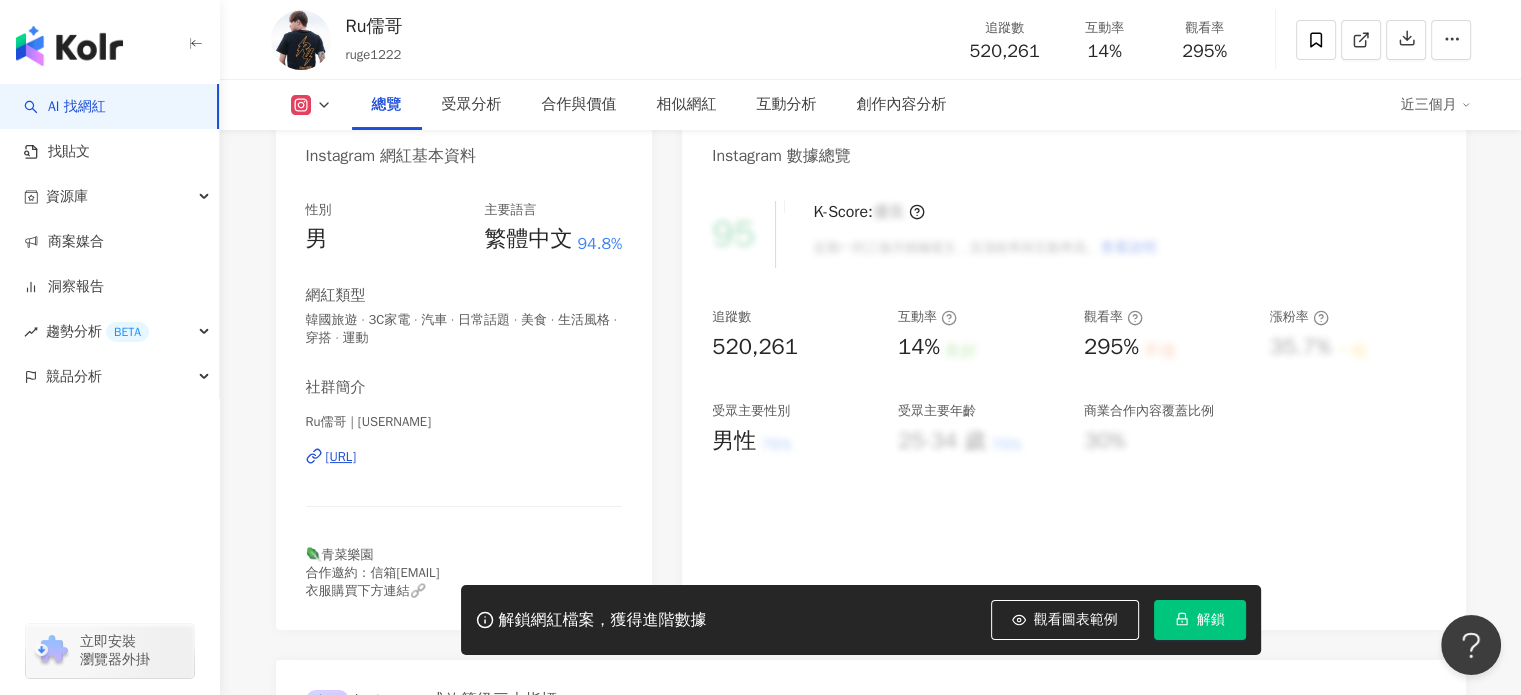 click on "https://www.instagram.com/ruge1222/" at bounding box center (341, 457) 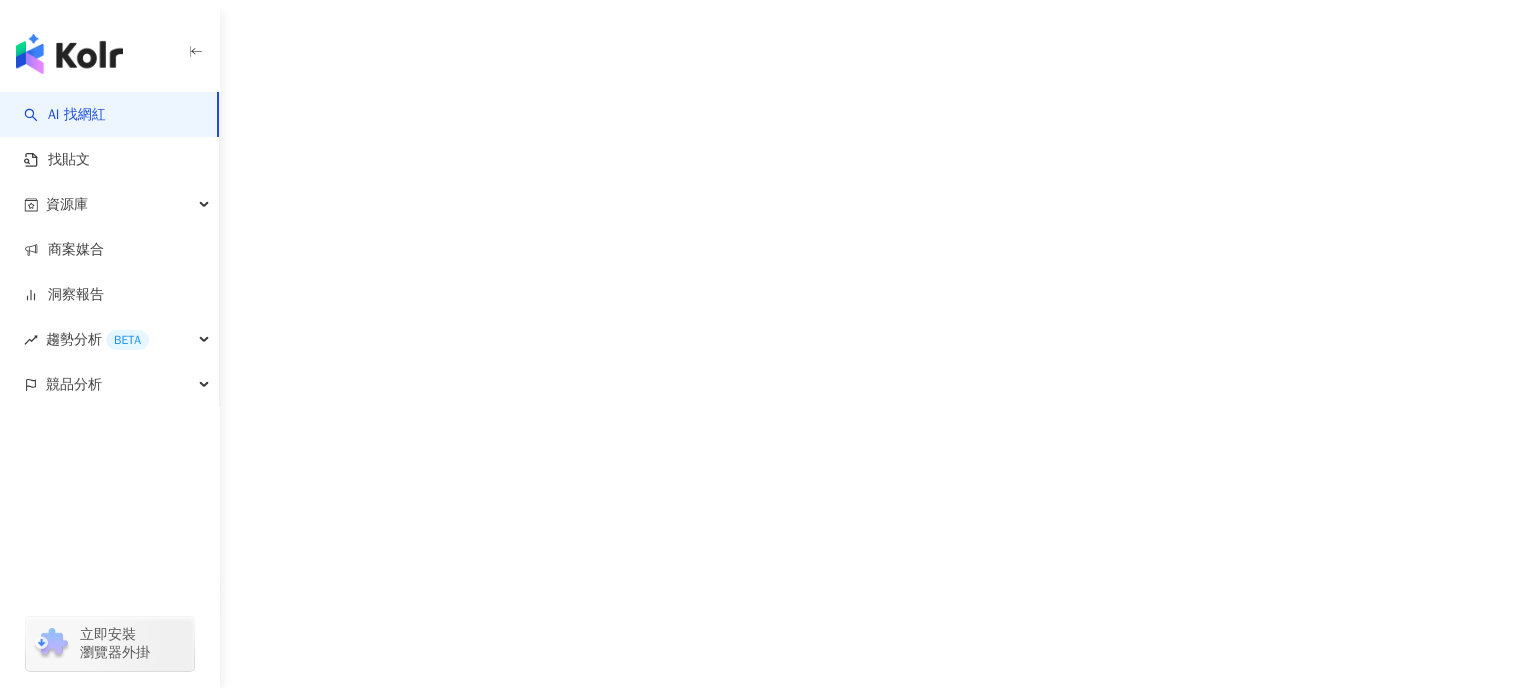scroll, scrollTop: 0, scrollLeft: 0, axis: both 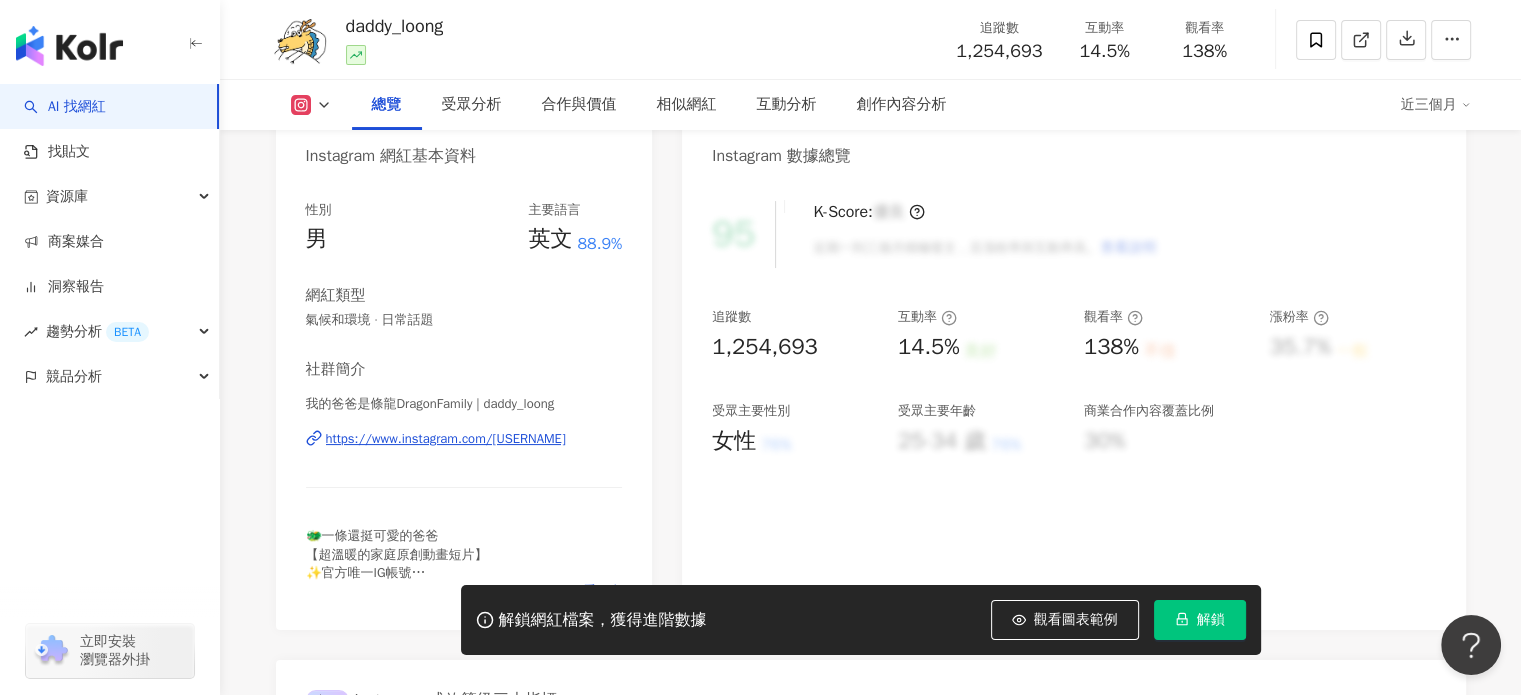 click on "https://www.instagram.com/[USERNAME]" at bounding box center [446, 439] 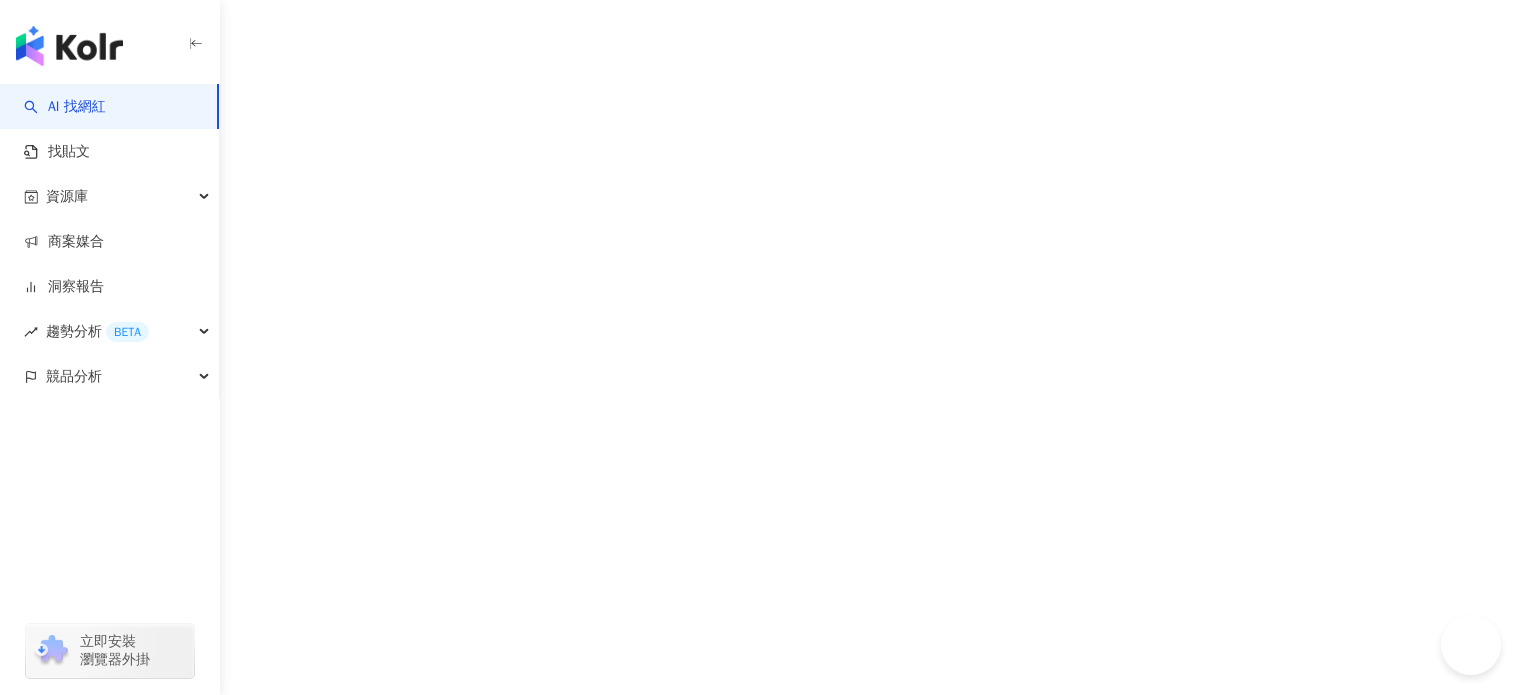 scroll, scrollTop: 0, scrollLeft: 0, axis: both 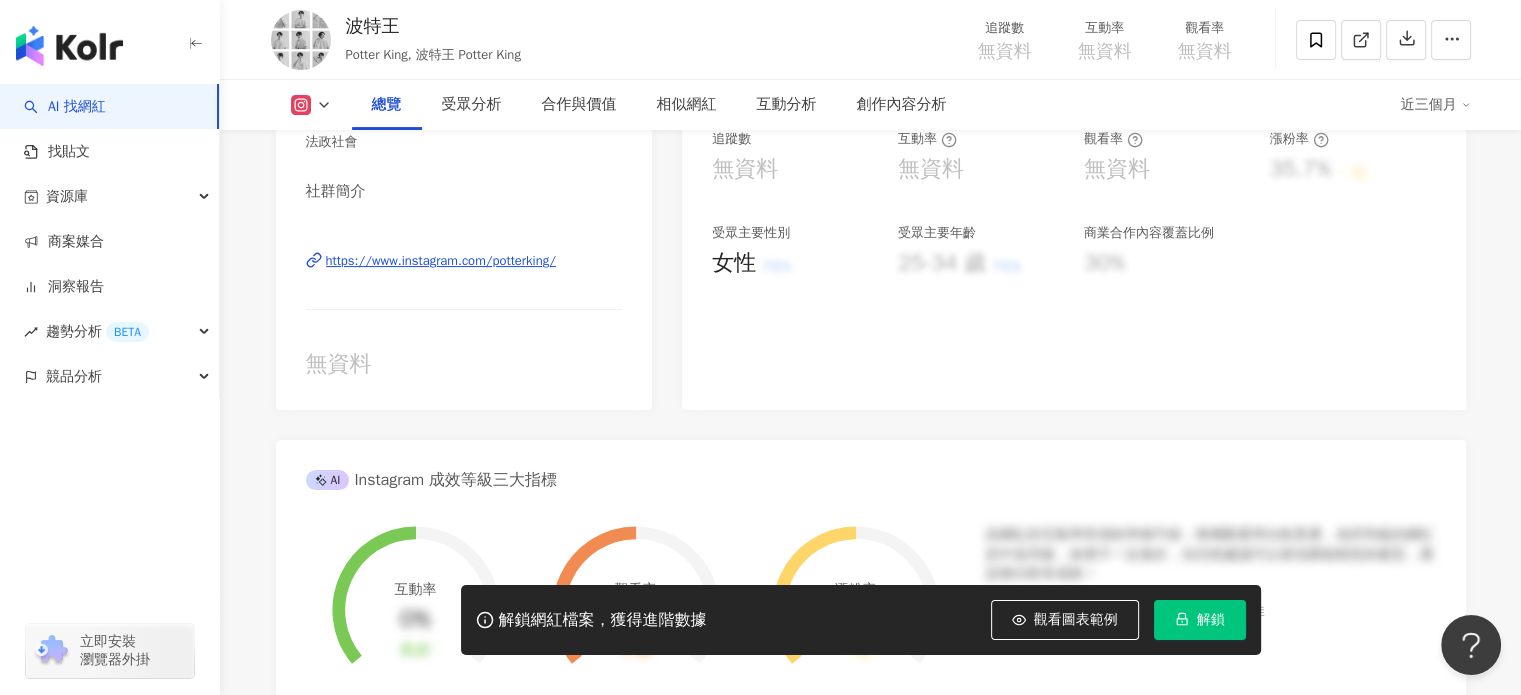 click on "https://www.instagram.com/potterking/" at bounding box center [441, 261] 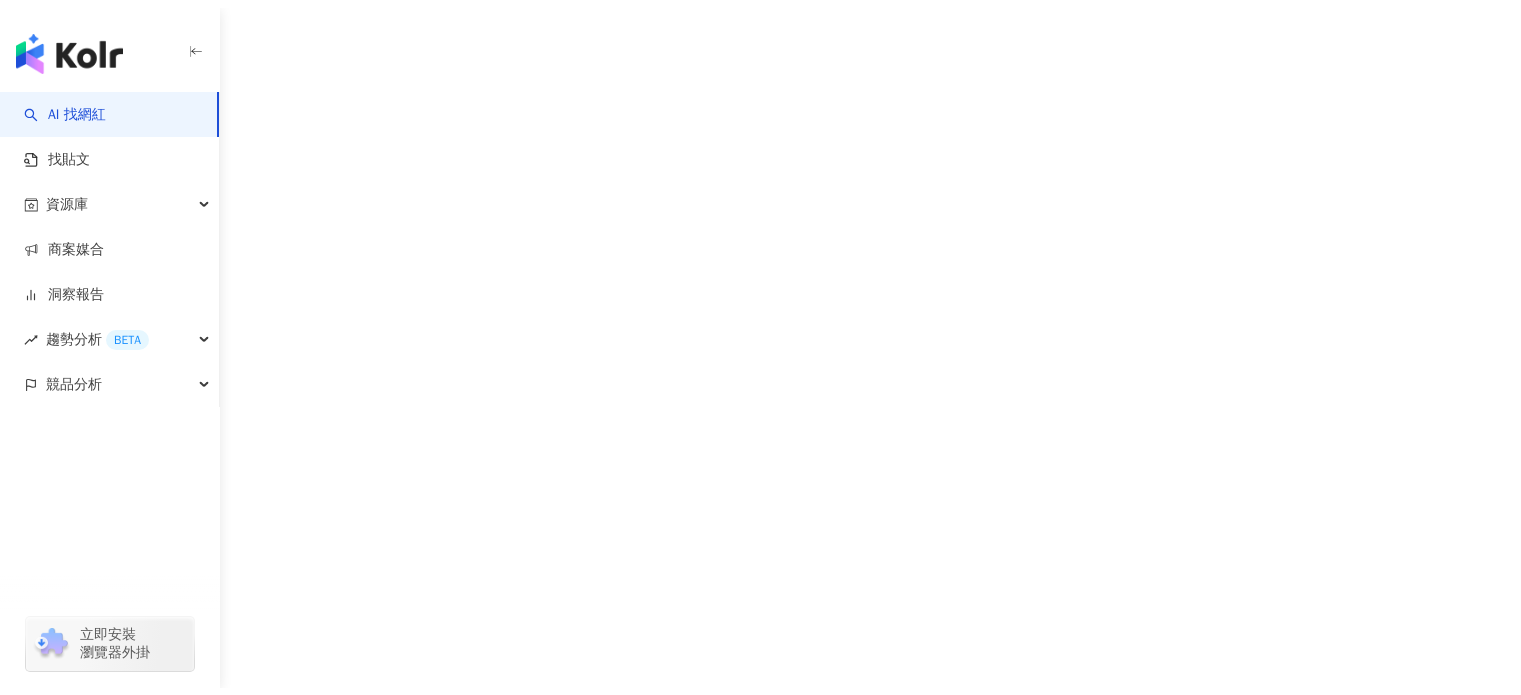 scroll, scrollTop: 0, scrollLeft: 0, axis: both 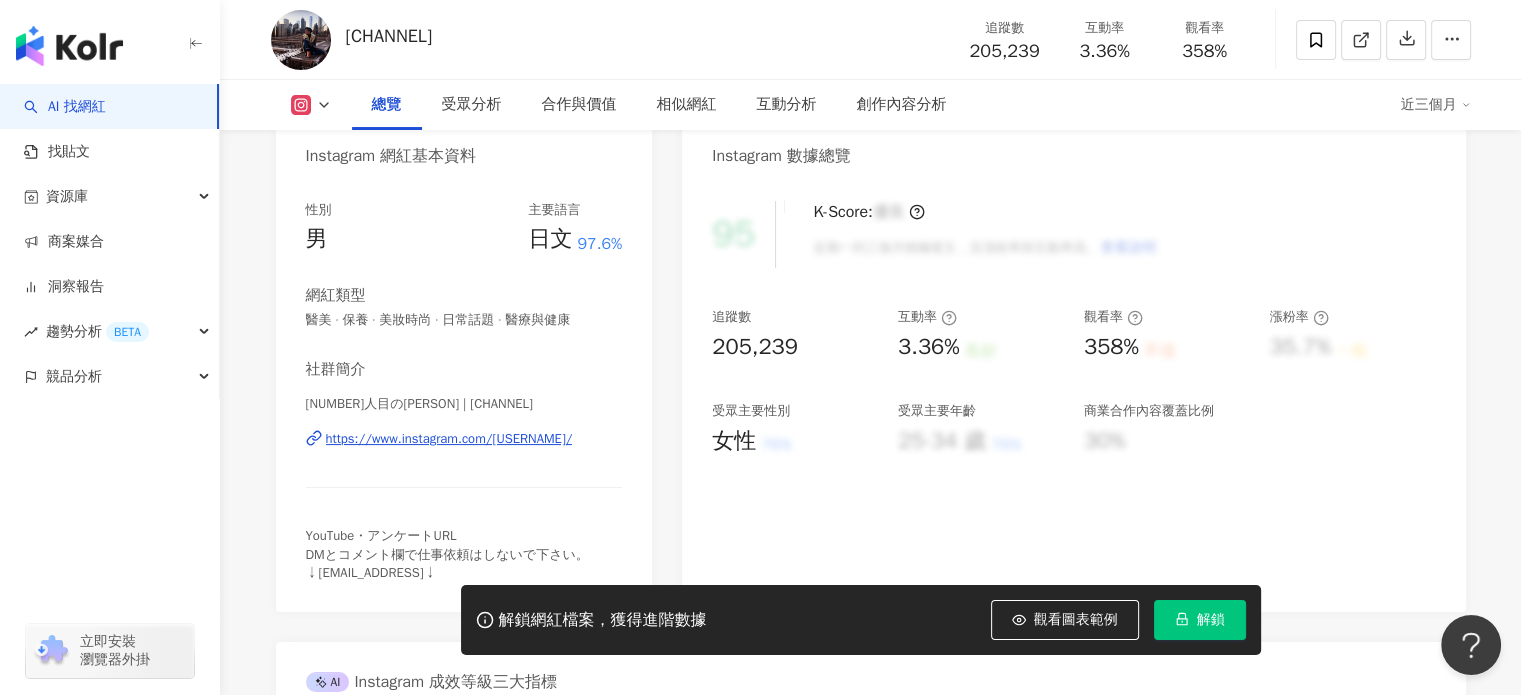 click on "https://www.instagram.com/channega/" at bounding box center (449, 439) 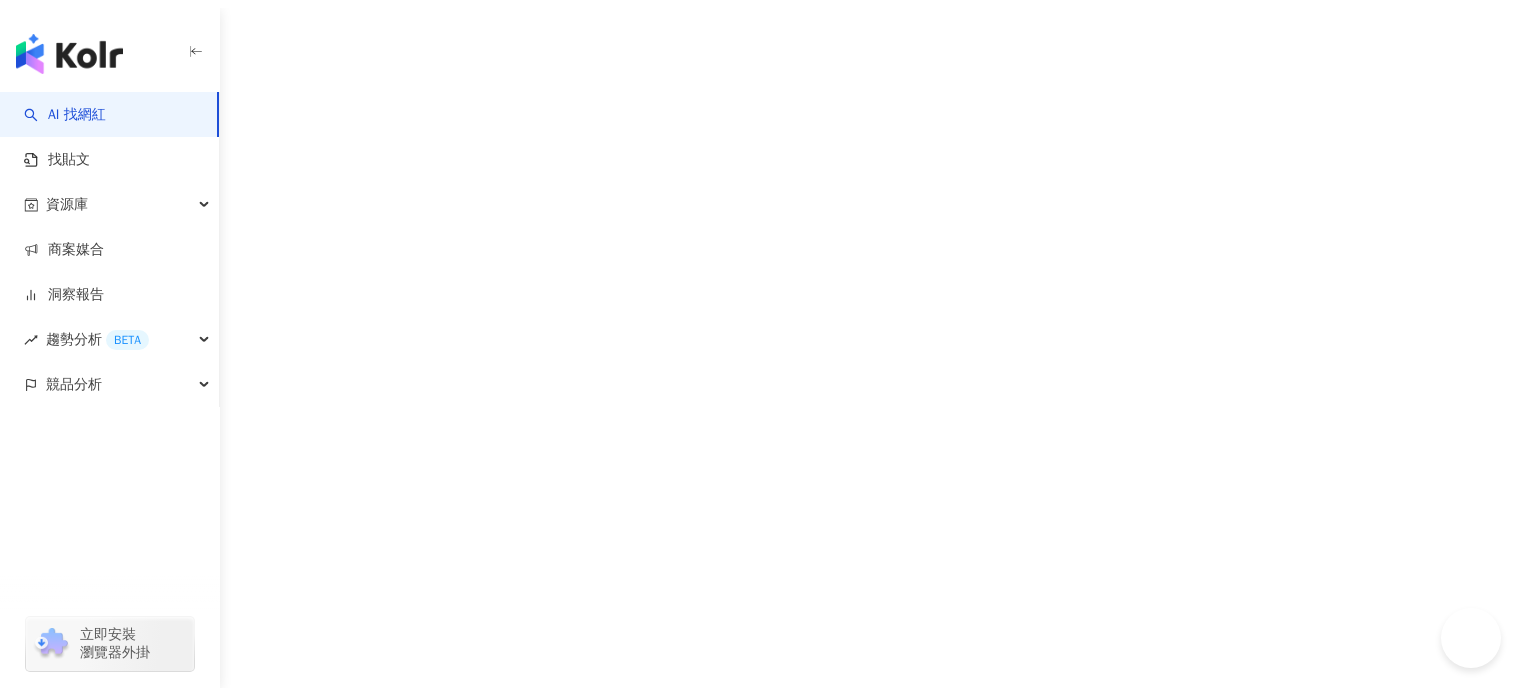 scroll, scrollTop: 0, scrollLeft: 0, axis: both 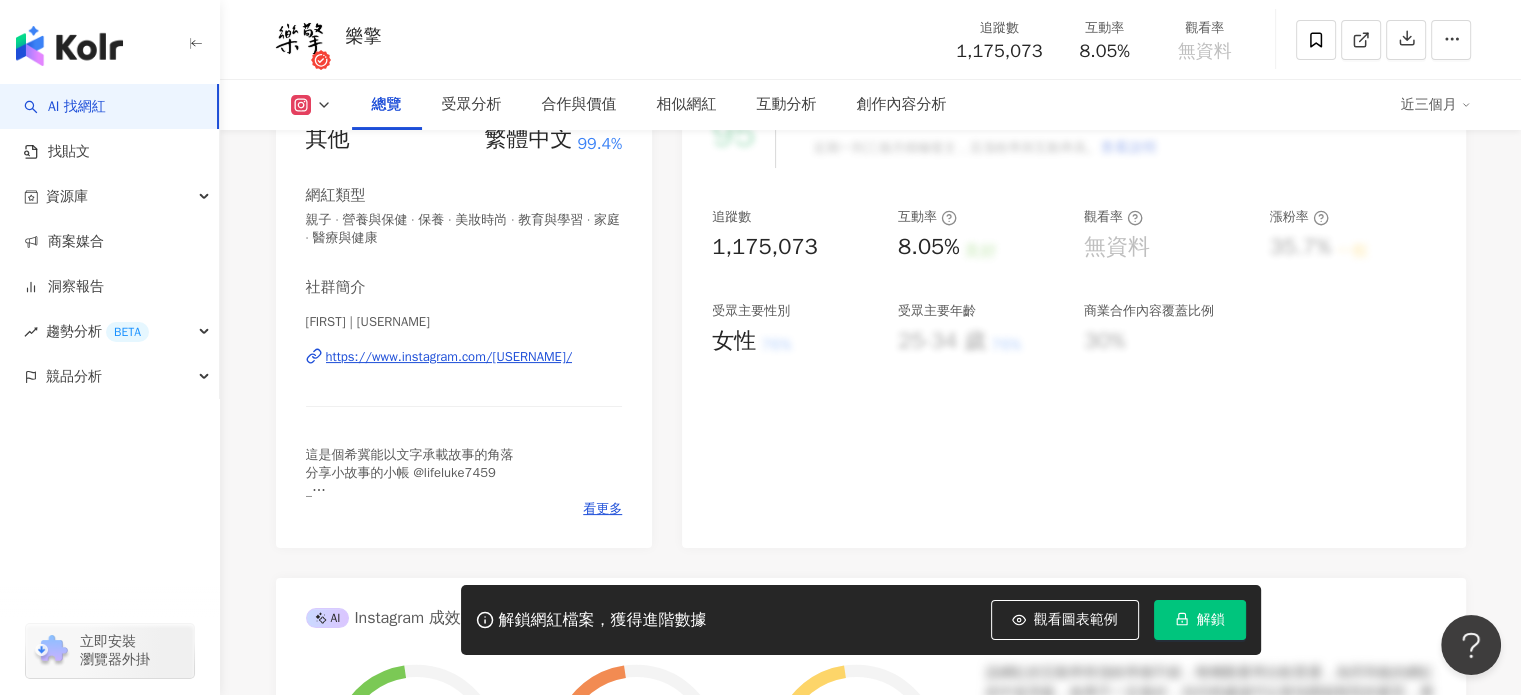 click on "https://www.instagram.com/luke7459/" at bounding box center [449, 357] 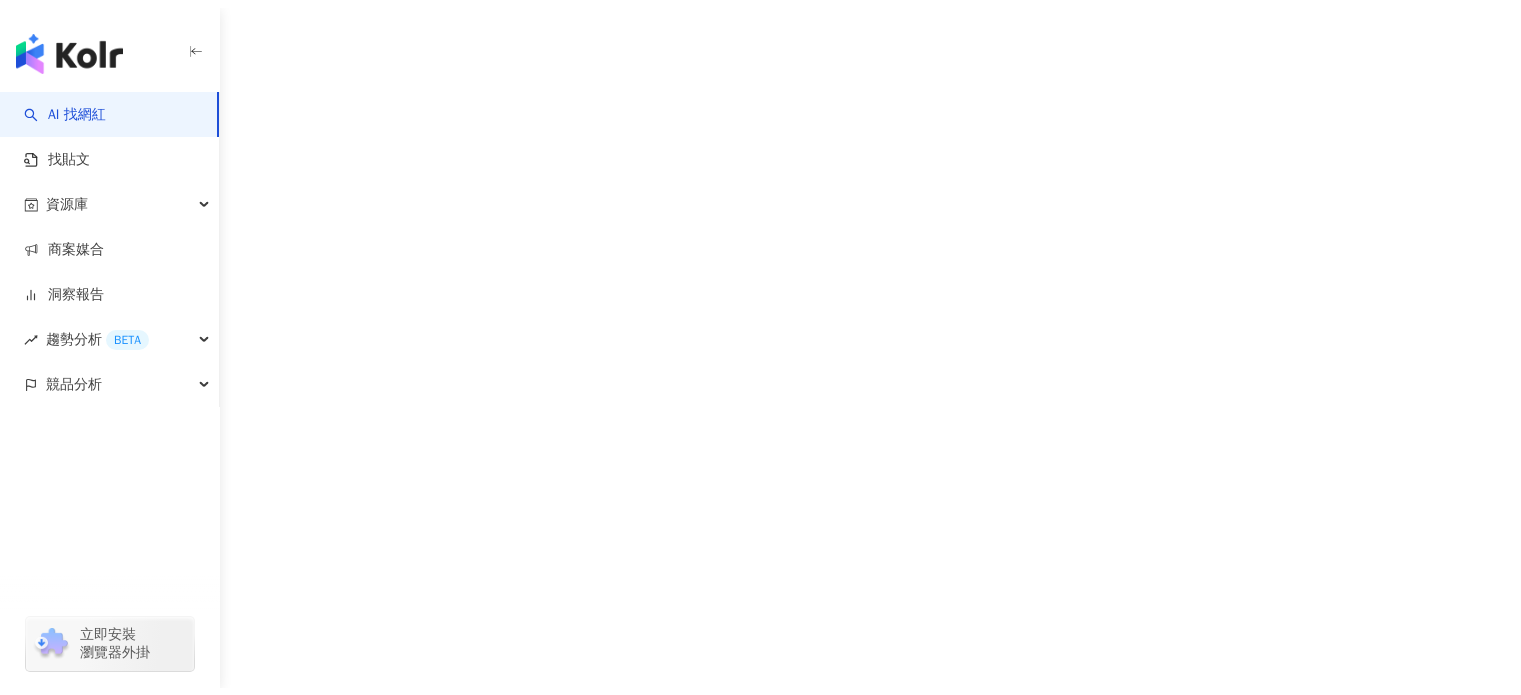 scroll, scrollTop: 0, scrollLeft: 0, axis: both 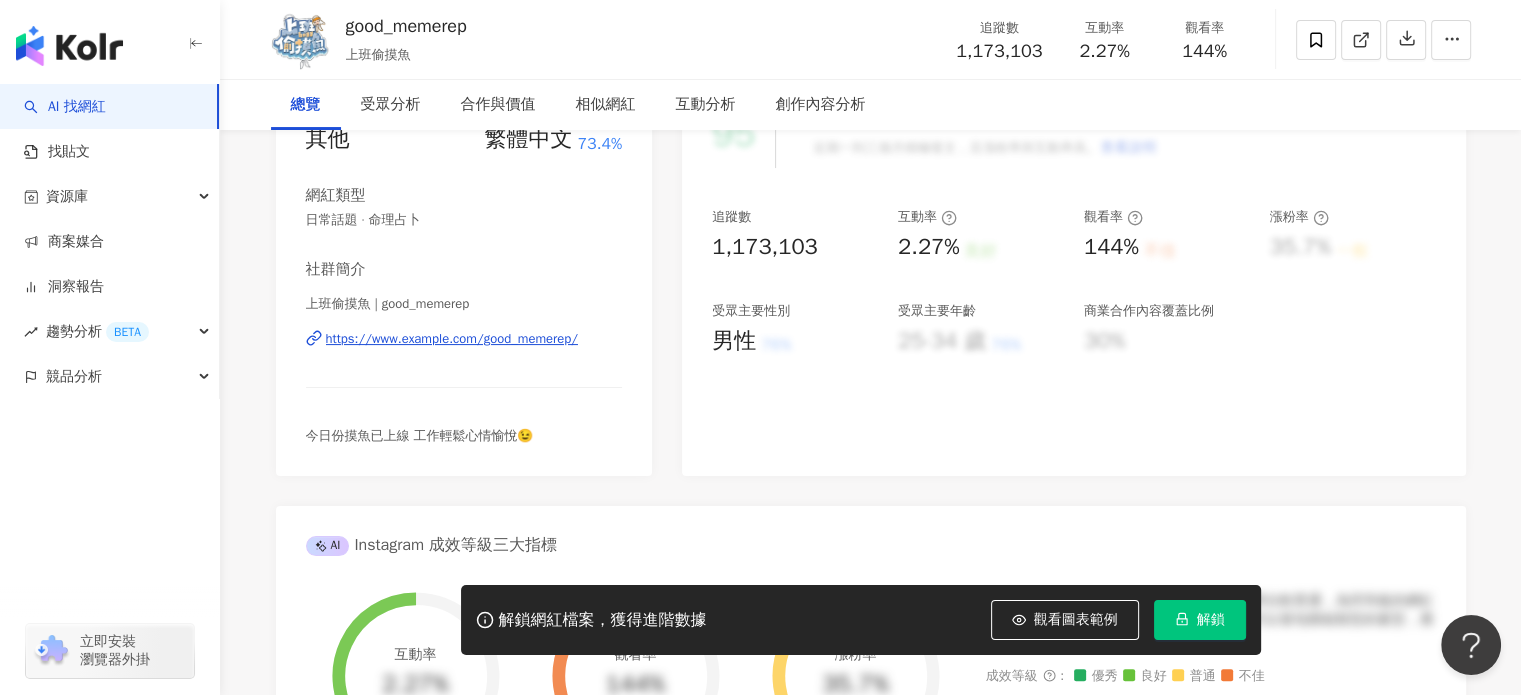 click on "上班偷摸魚 | good_memerep https://www.example.com/good_memerep/" at bounding box center [464, 353] 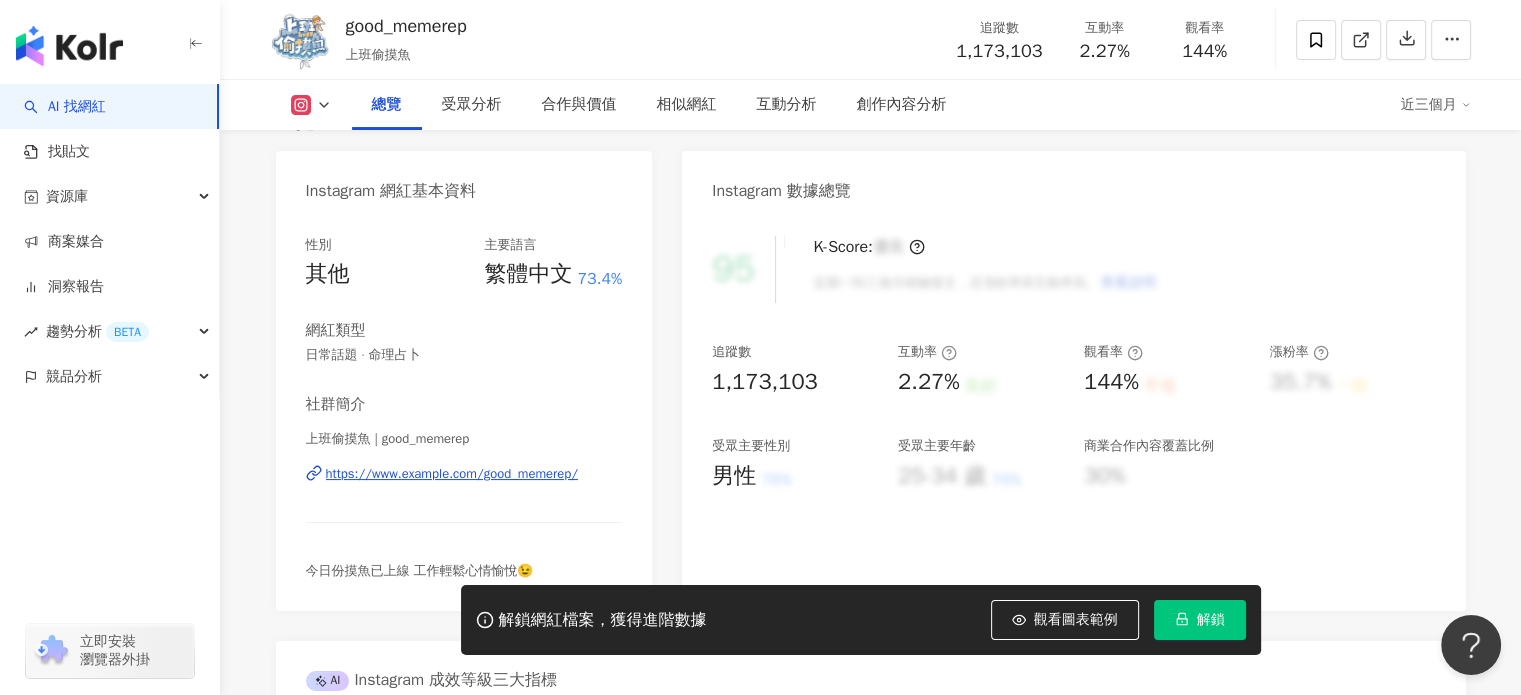 scroll, scrollTop: 200, scrollLeft: 0, axis: vertical 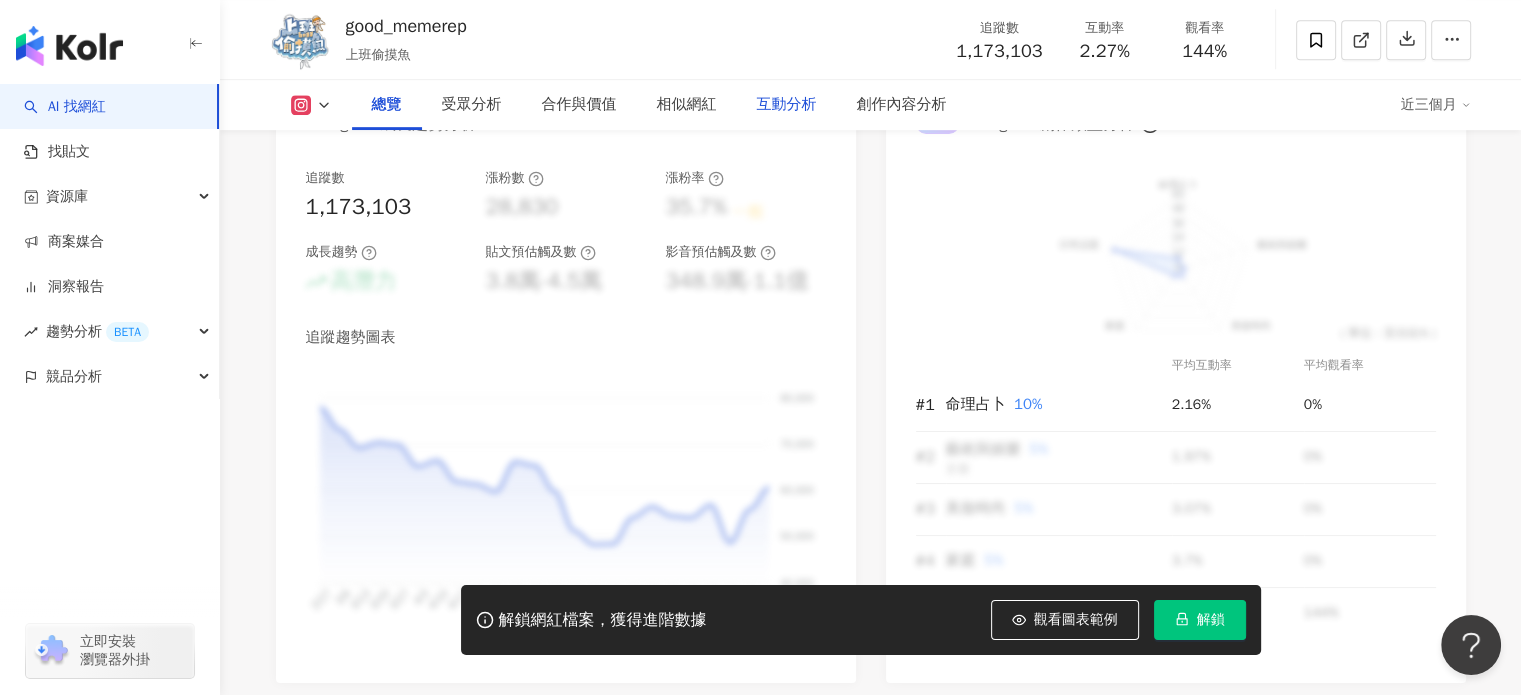 click on "互動分析" at bounding box center (787, 105) 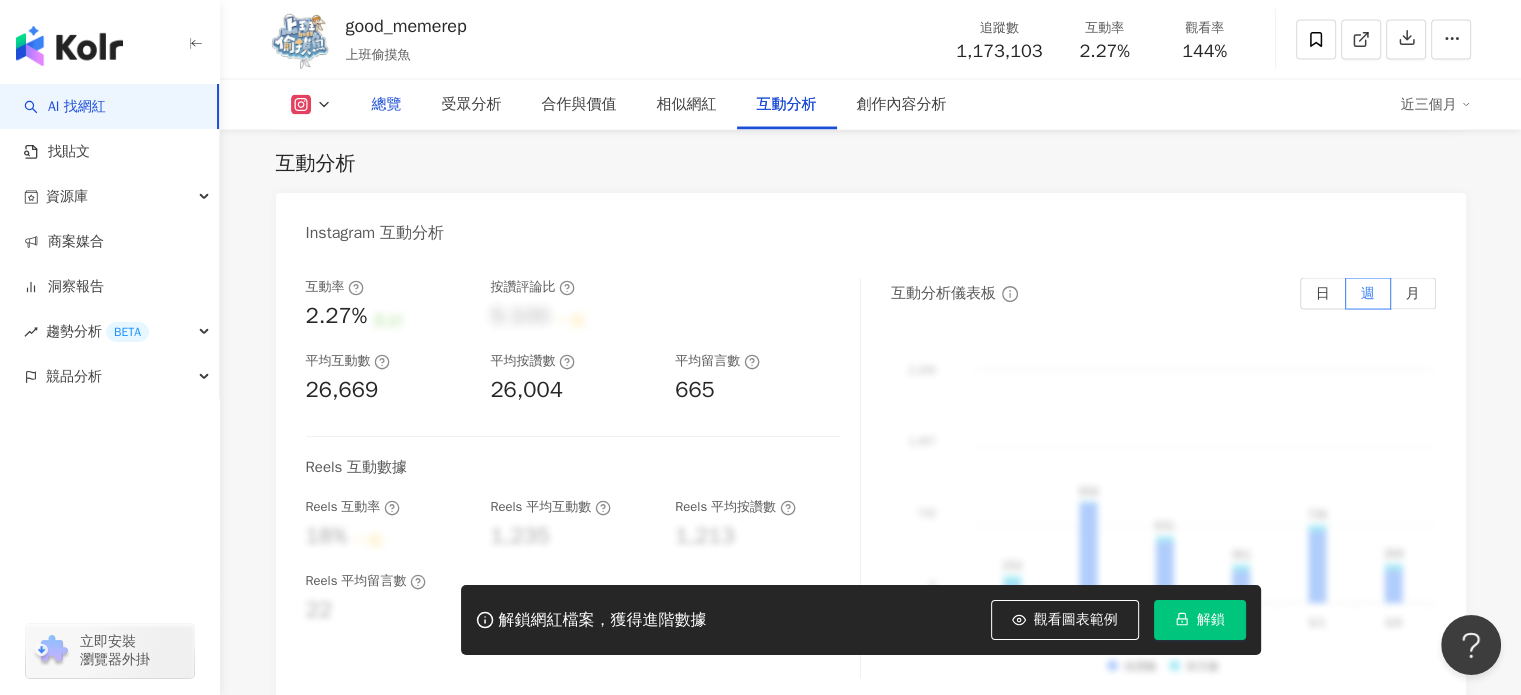 click on "總覽" at bounding box center (387, 105) 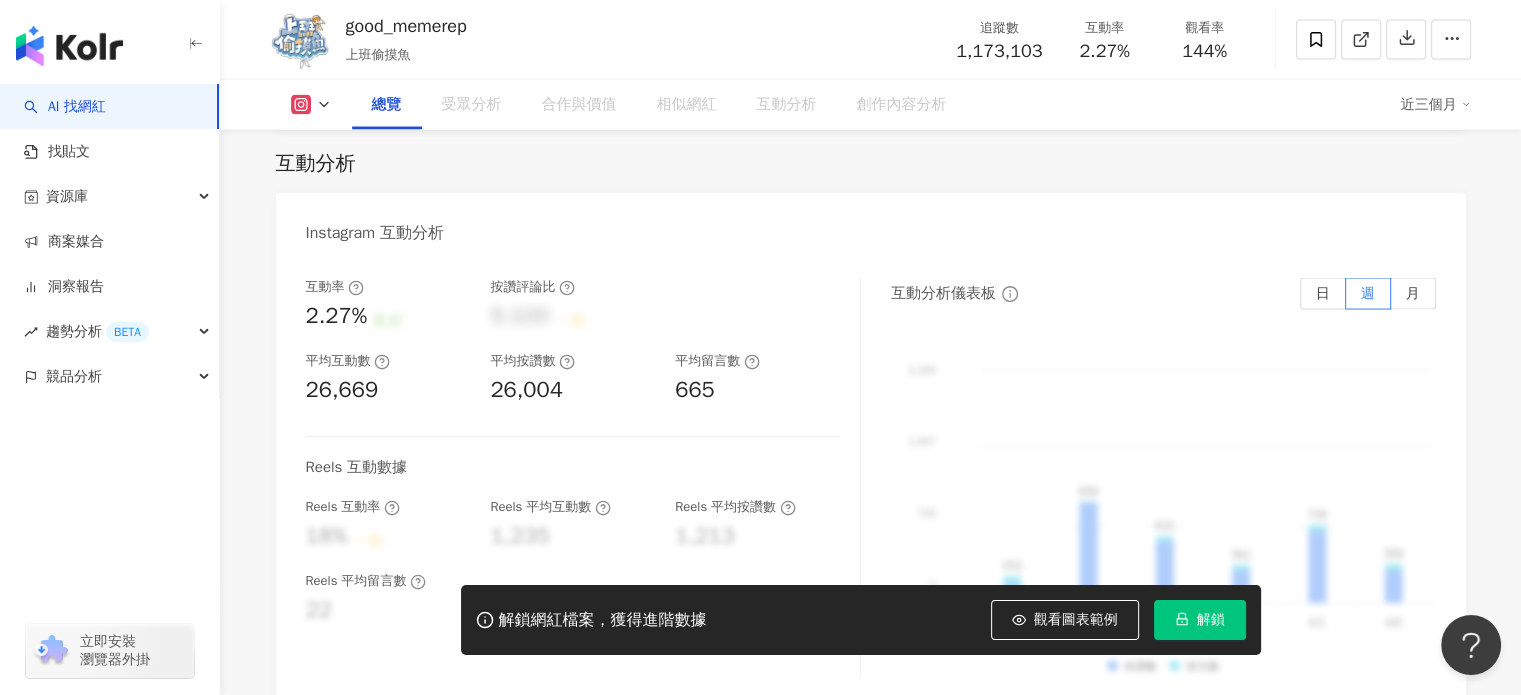 scroll, scrollTop: 123, scrollLeft: 0, axis: vertical 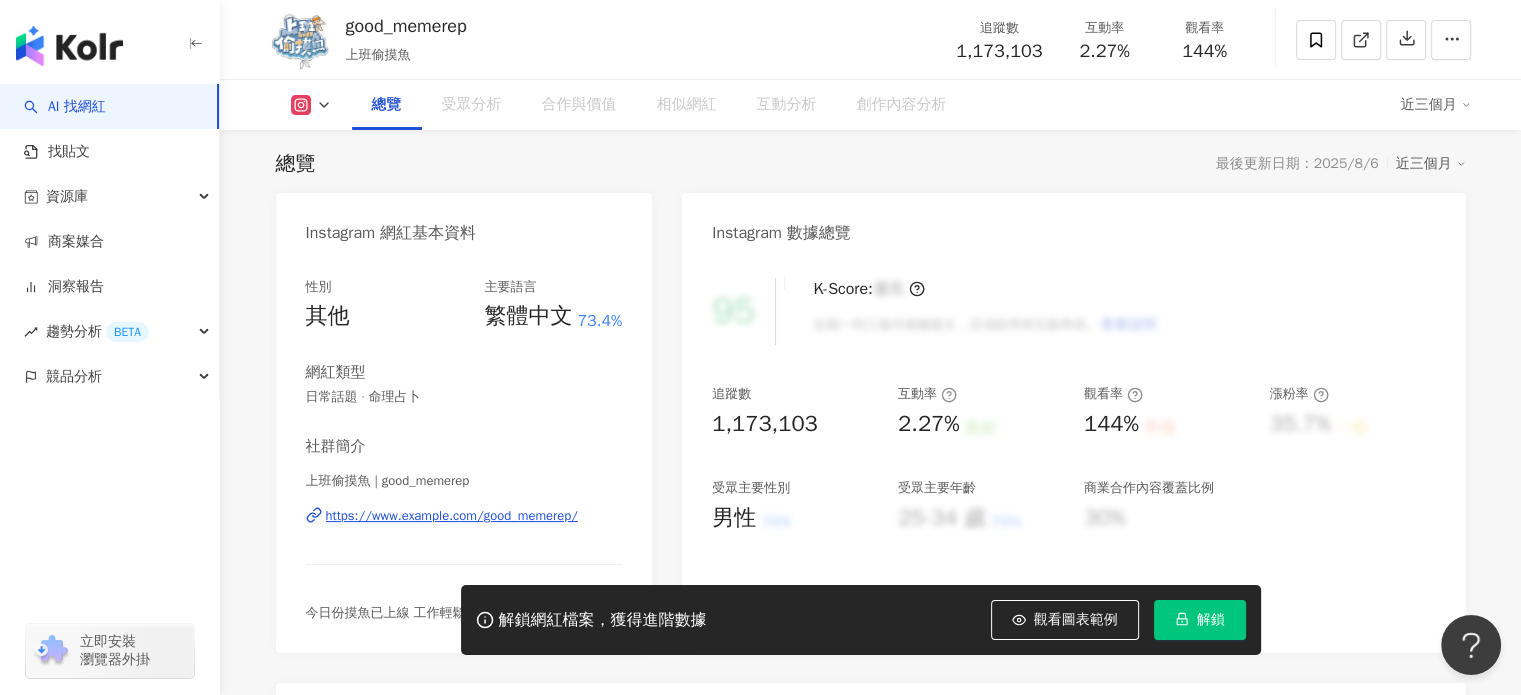 click on "總覽" at bounding box center [387, 105] 